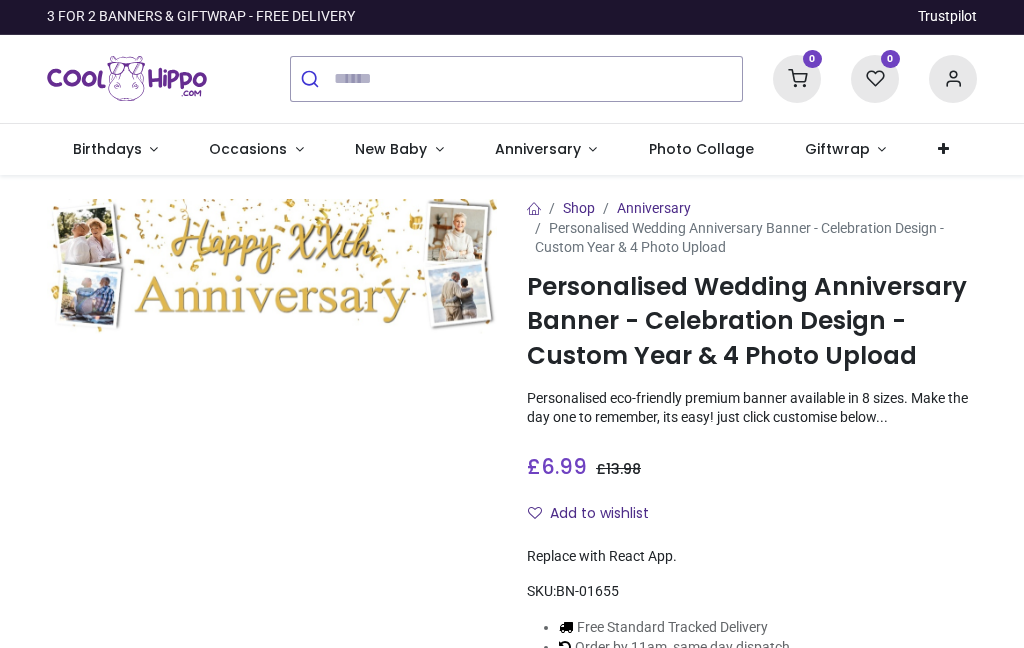 scroll, scrollTop: 0, scrollLeft: 0, axis: both 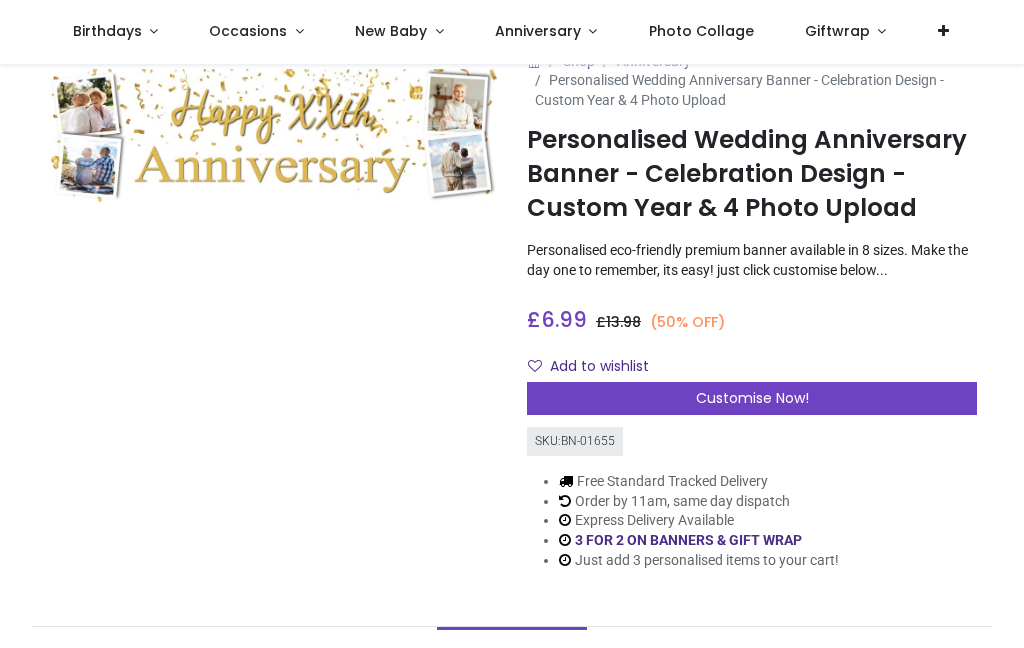 click on "Customise Now!" at bounding box center (752, 399) 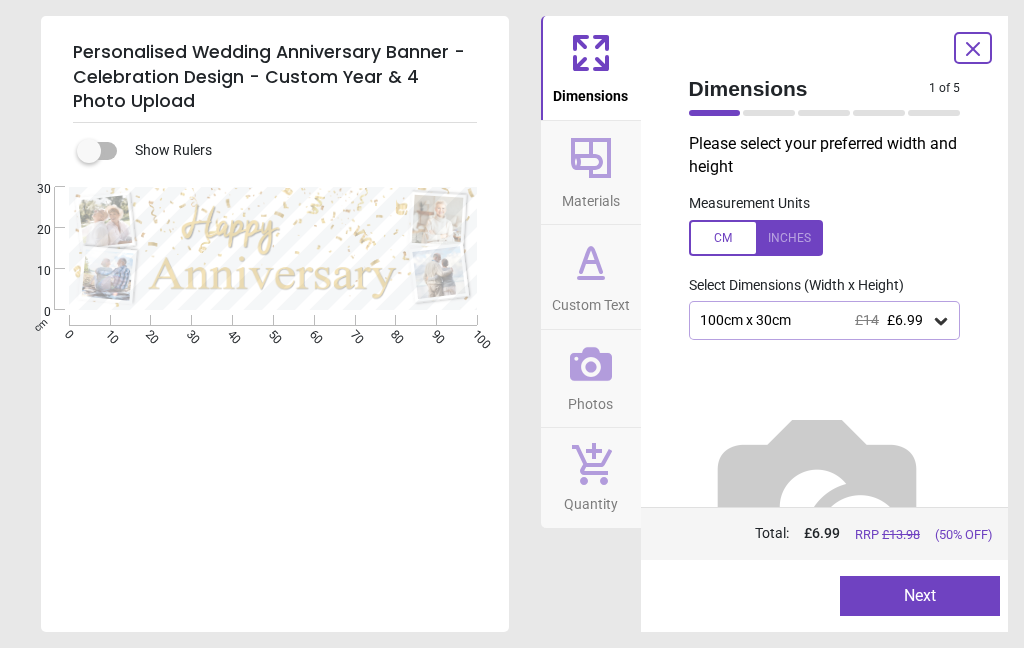 click 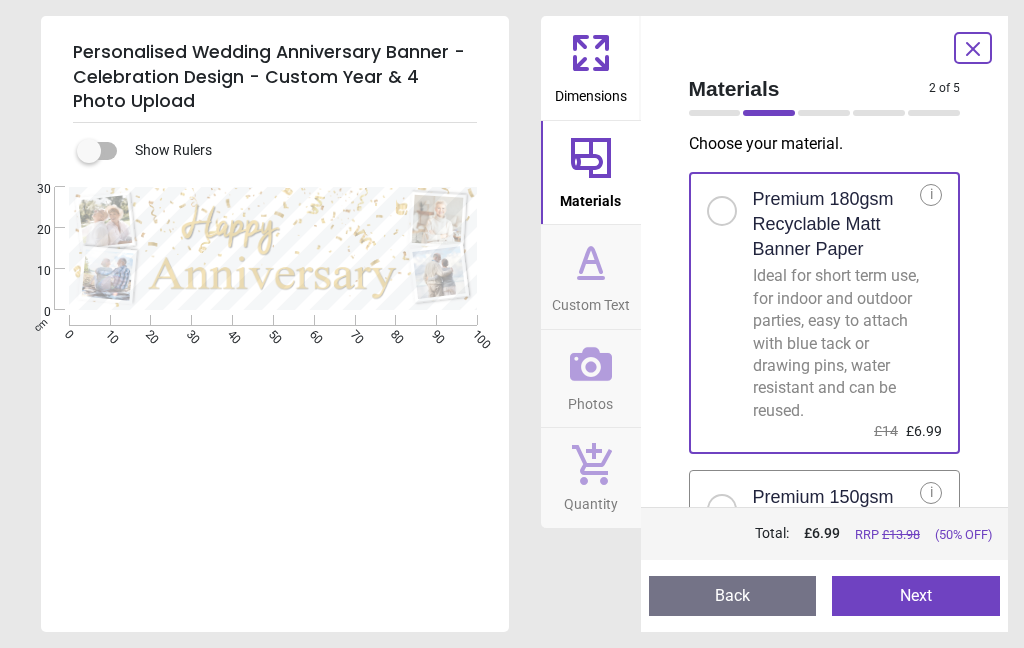 click 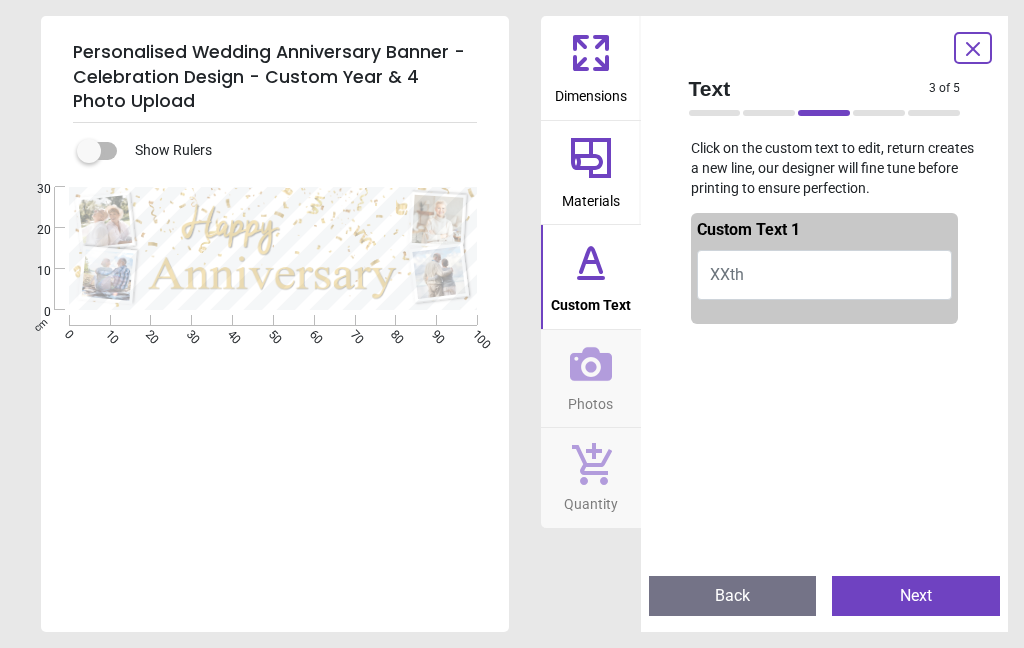 click on "XXth" at bounding box center (727, 274) 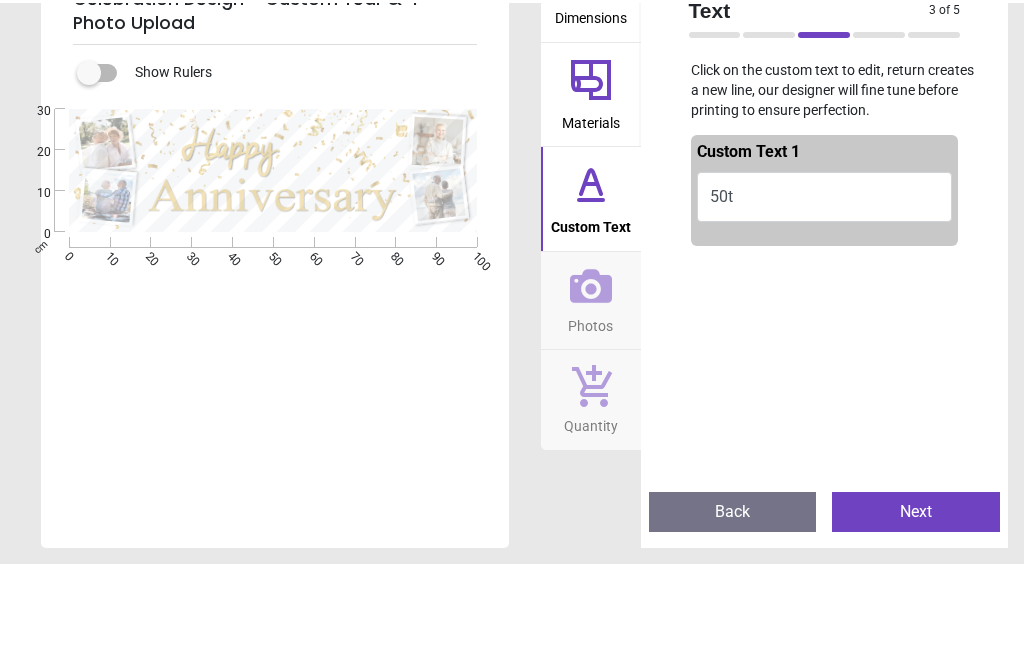 scroll, scrollTop: 0, scrollLeft: 0, axis: both 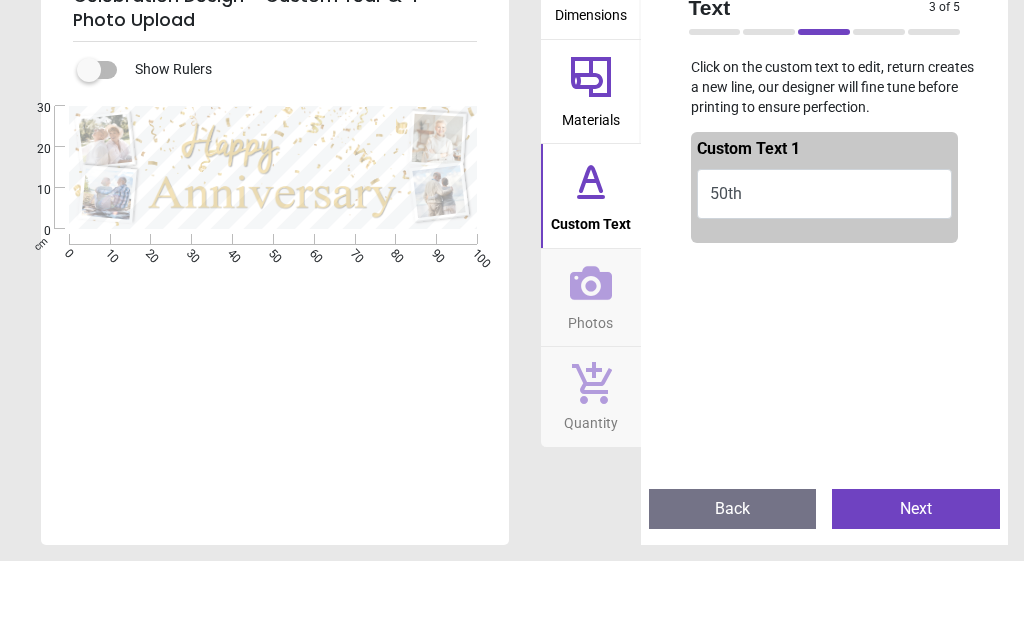 type on "****" 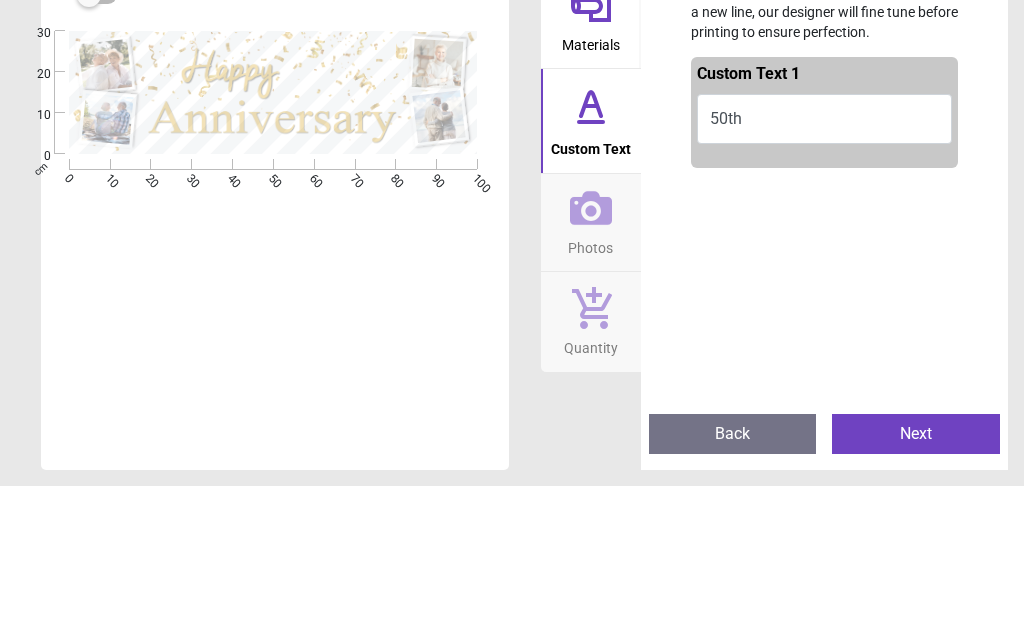 click 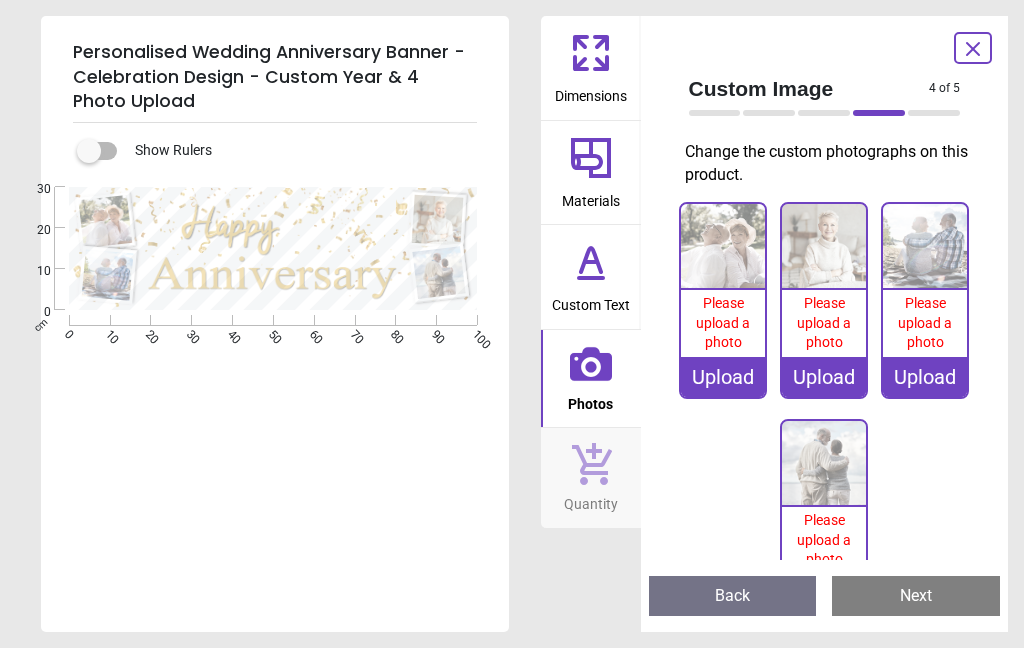 click on "Upload" at bounding box center (723, 377) 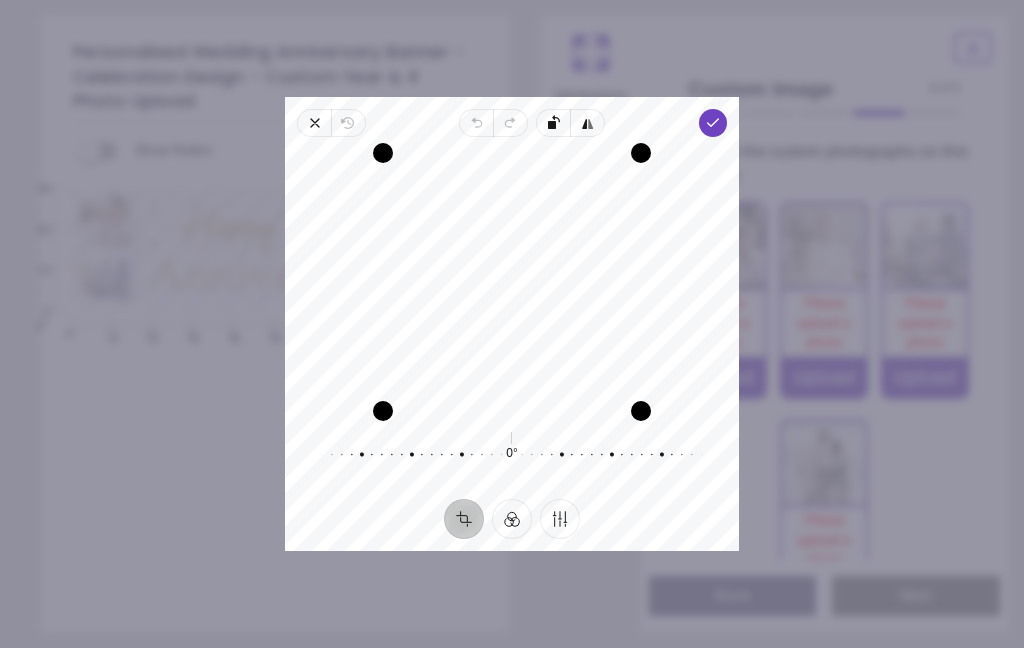click 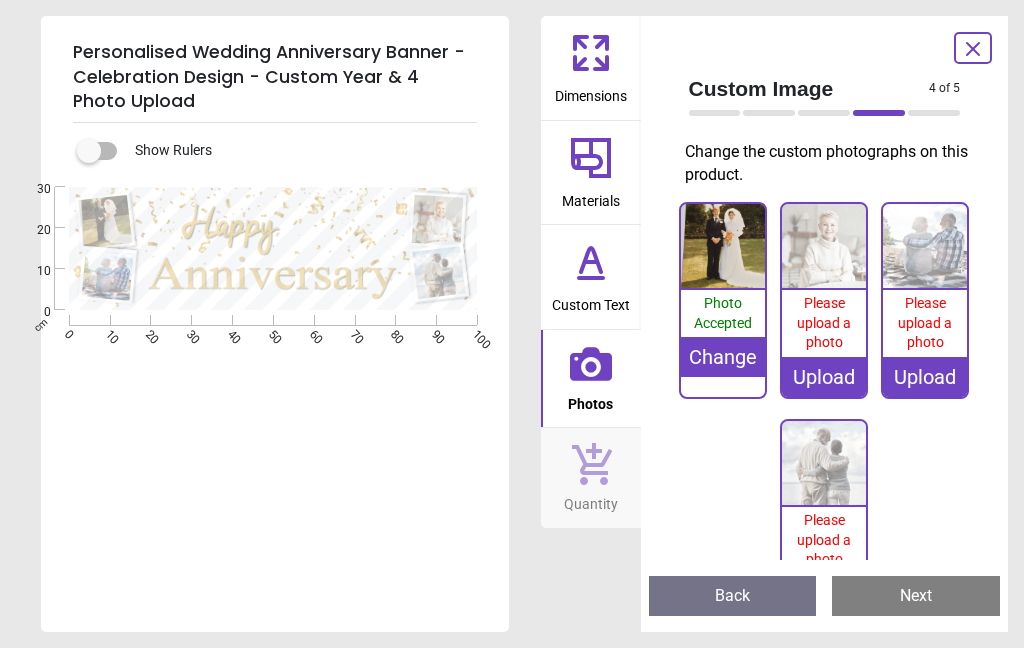 click on "Upload" at bounding box center (824, 377) 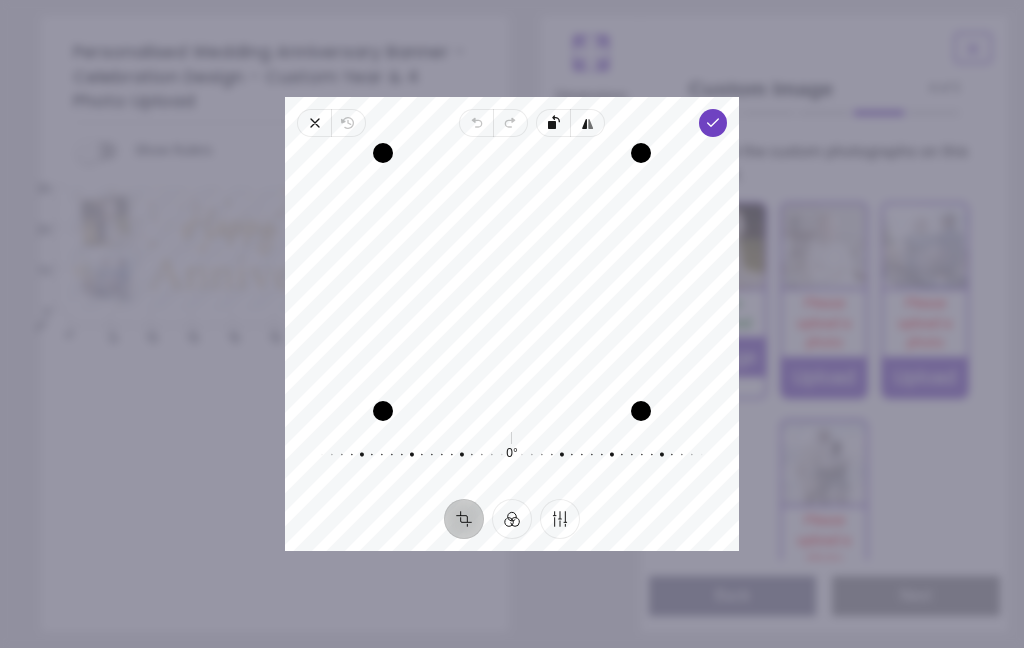 click 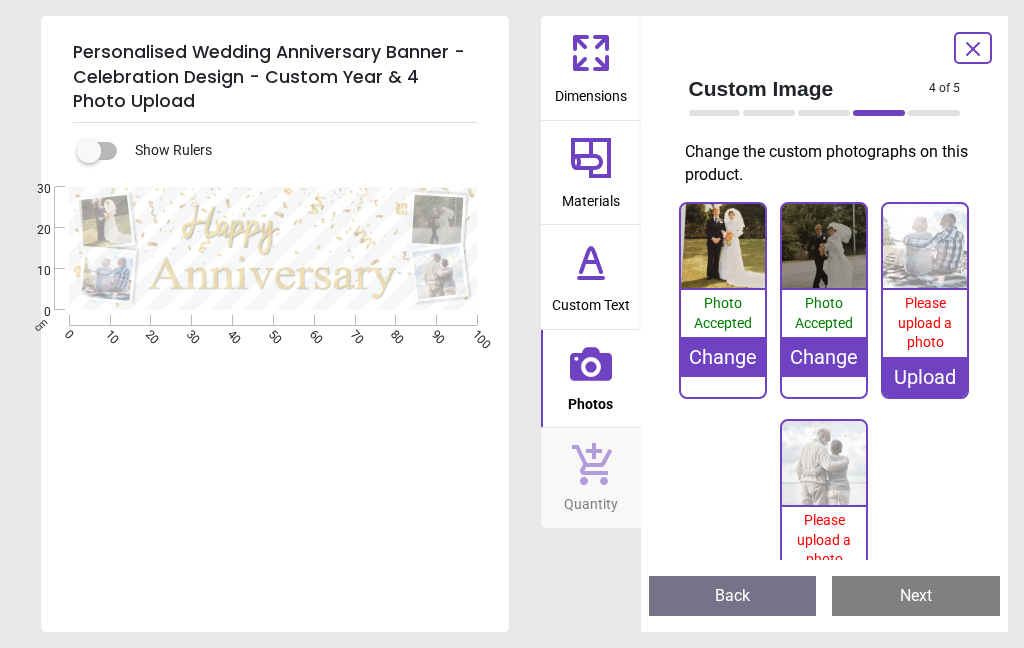 click on "Upload" at bounding box center [925, 377] 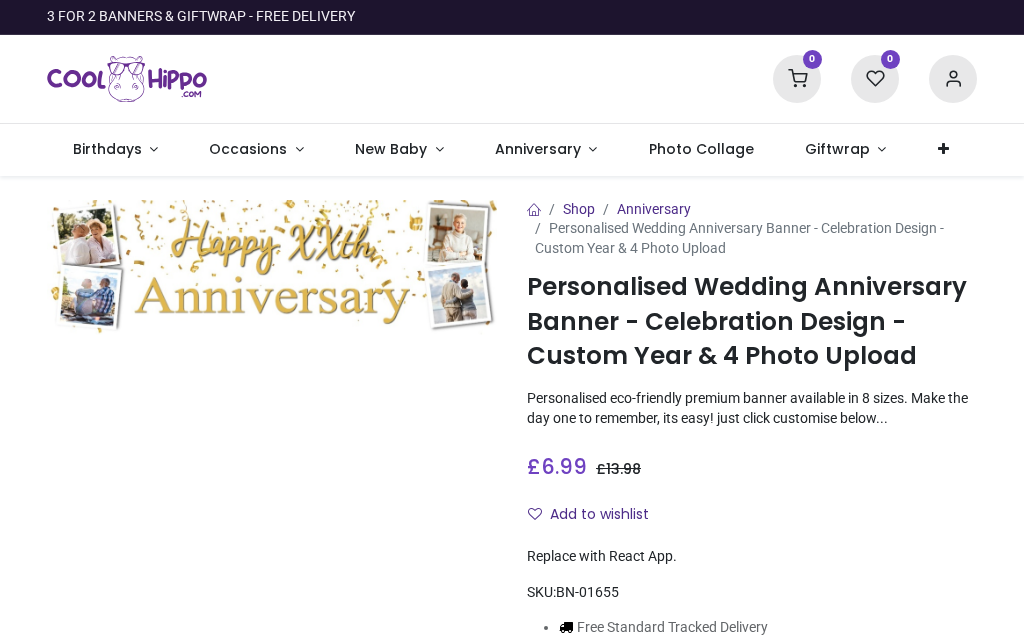 scroll, scrollTop: 0, scrollLeft: 0, axis: both 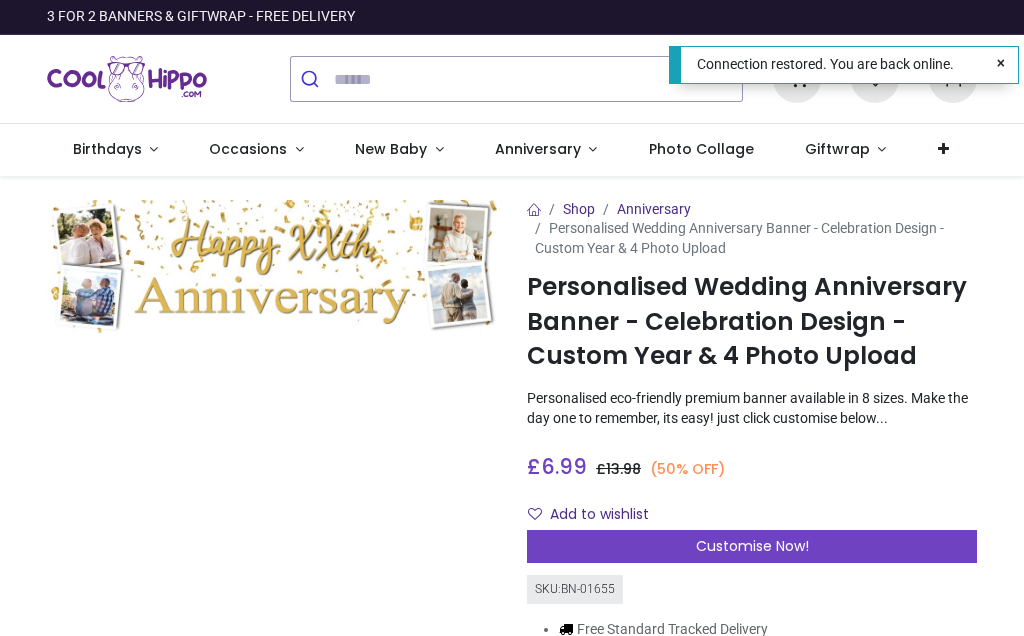 click at bounding box center (272, 475) 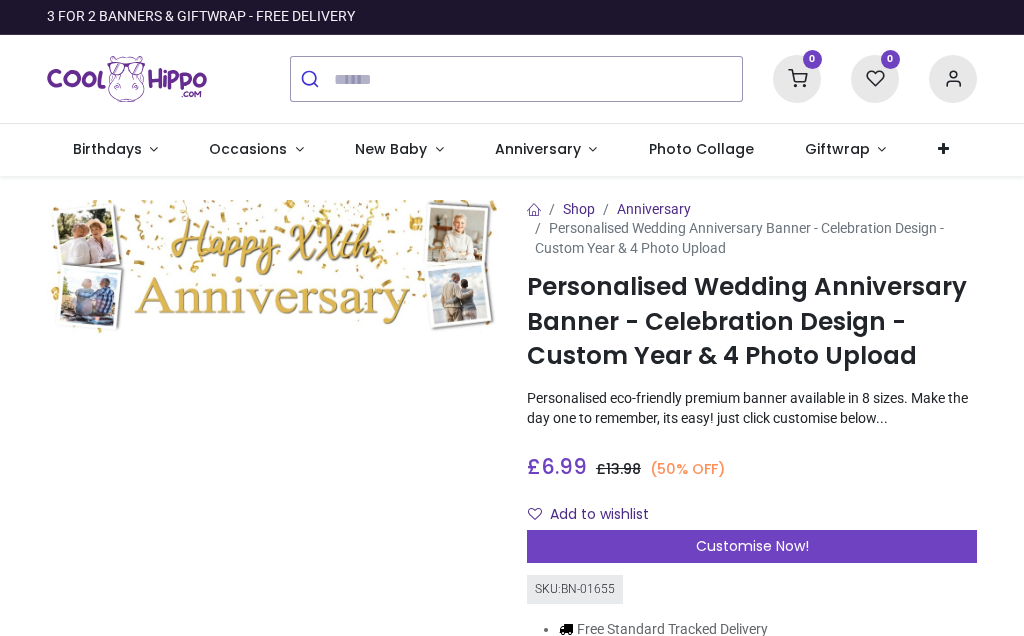 click on "Customise Now!" at bounding box center [752, 546] 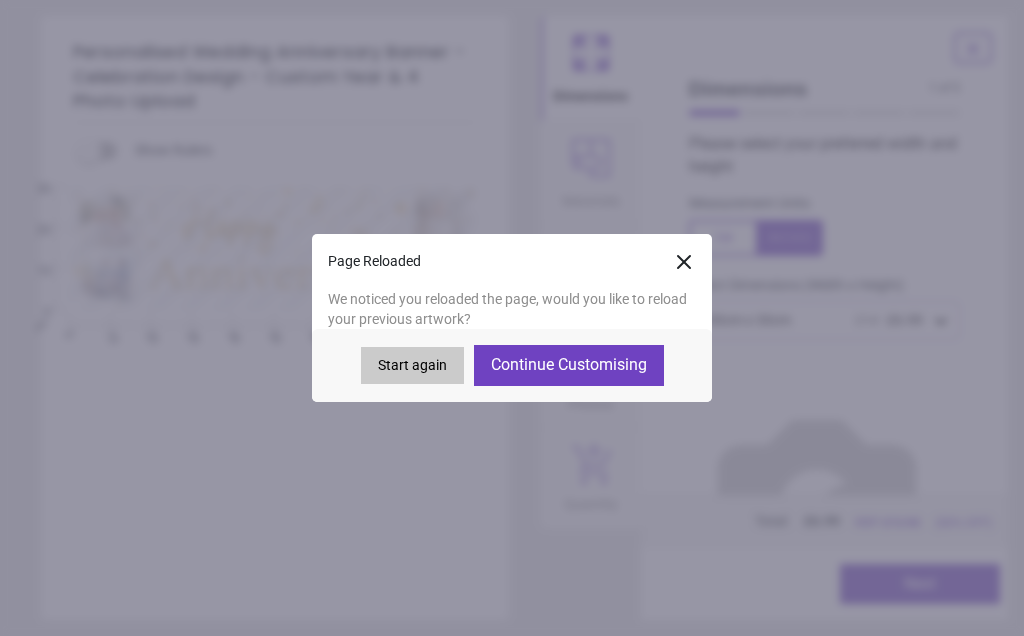 click on "Continue Customising" at bounding box center (569, 365) 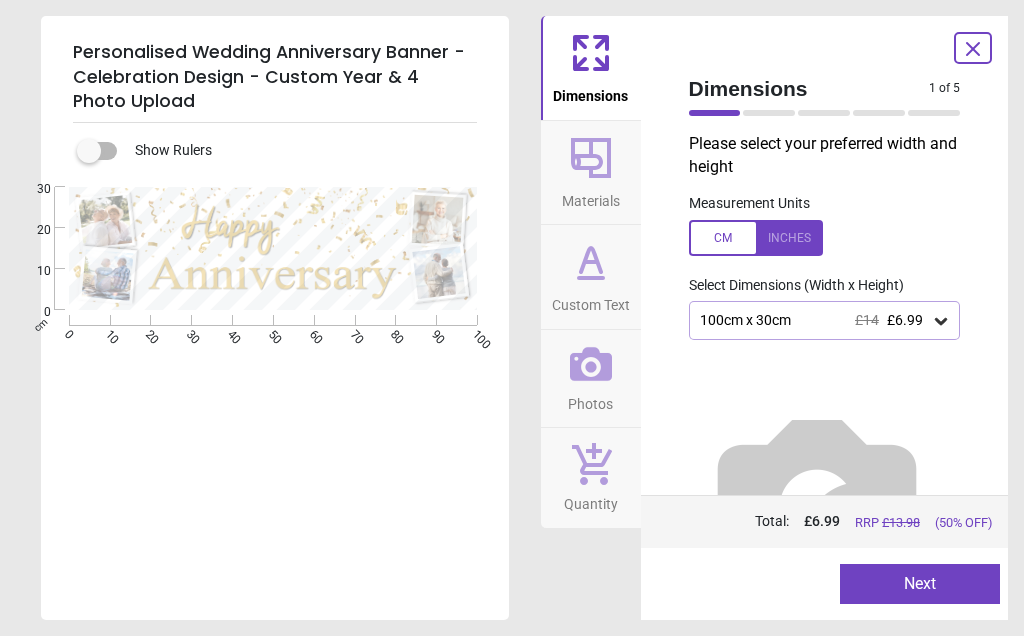 type on "****" 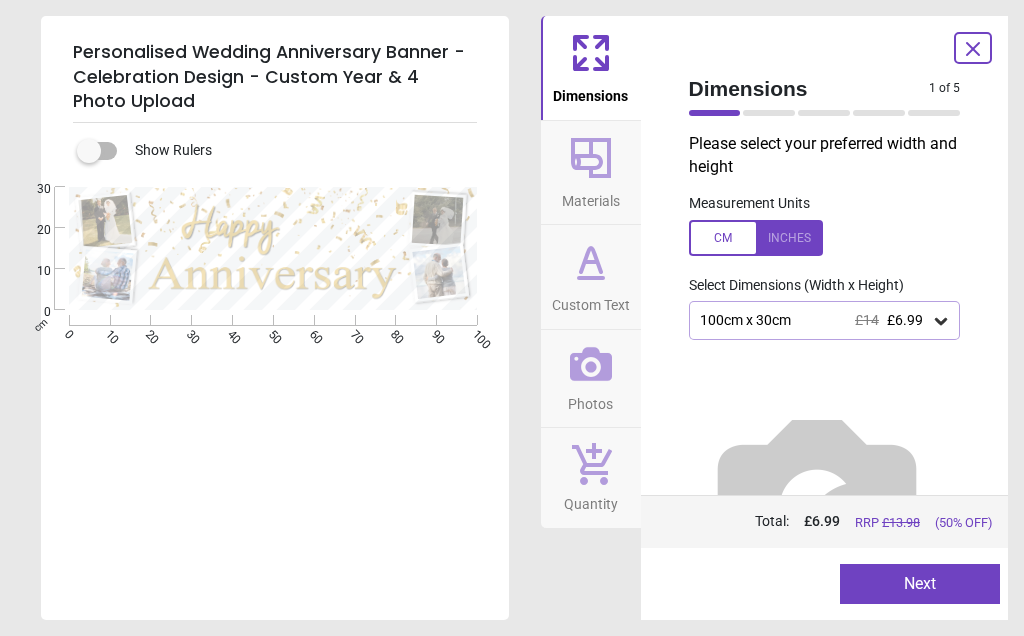 click 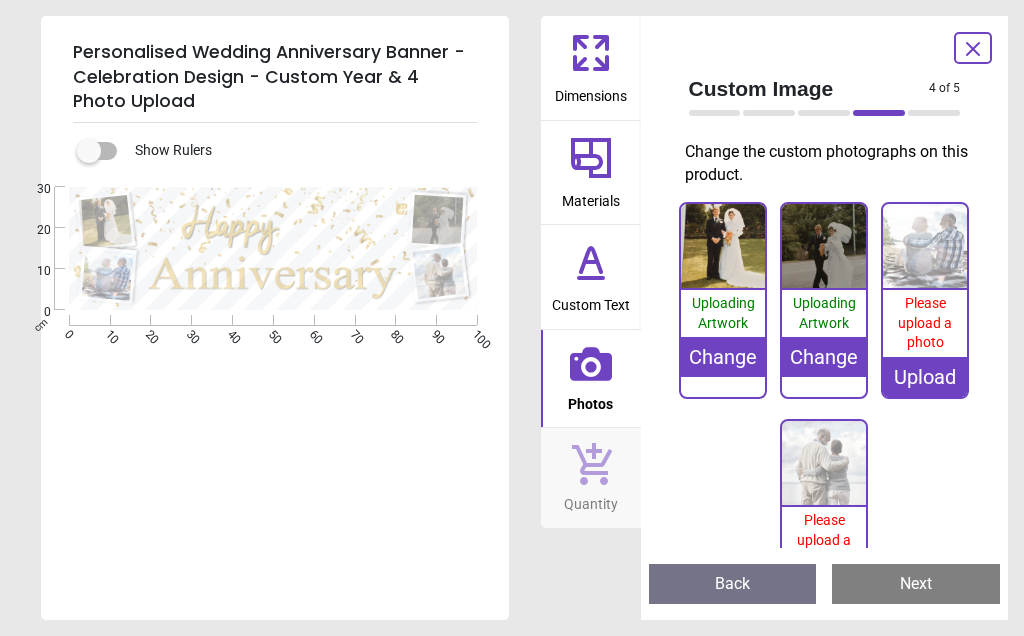 click on "Please upload a photo" at bounding box center (925, 322) 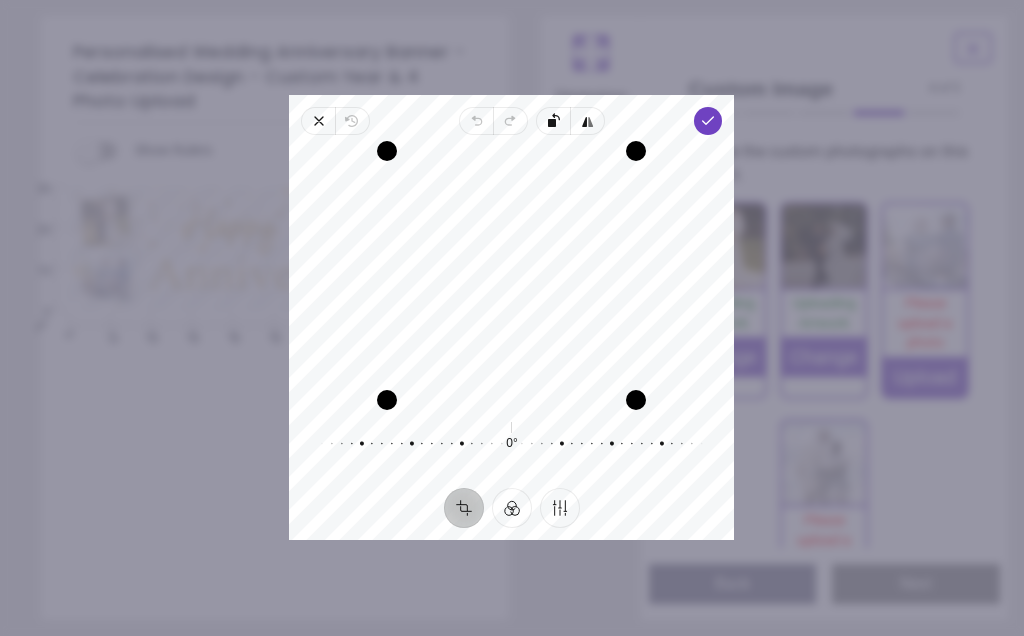 click 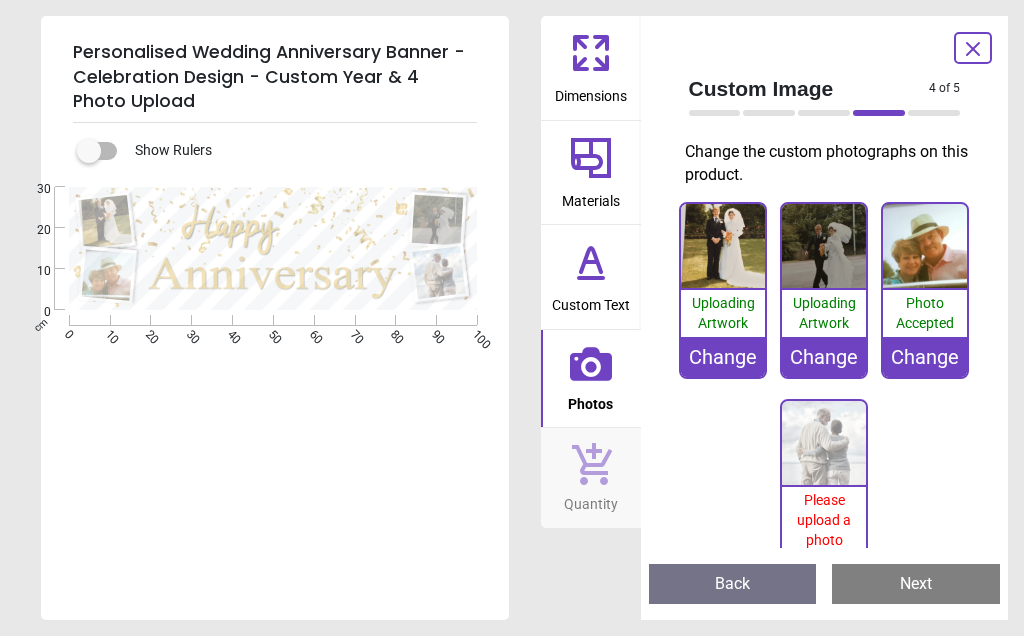 click on "Please upload a photo" at bounding box center [824, 519] 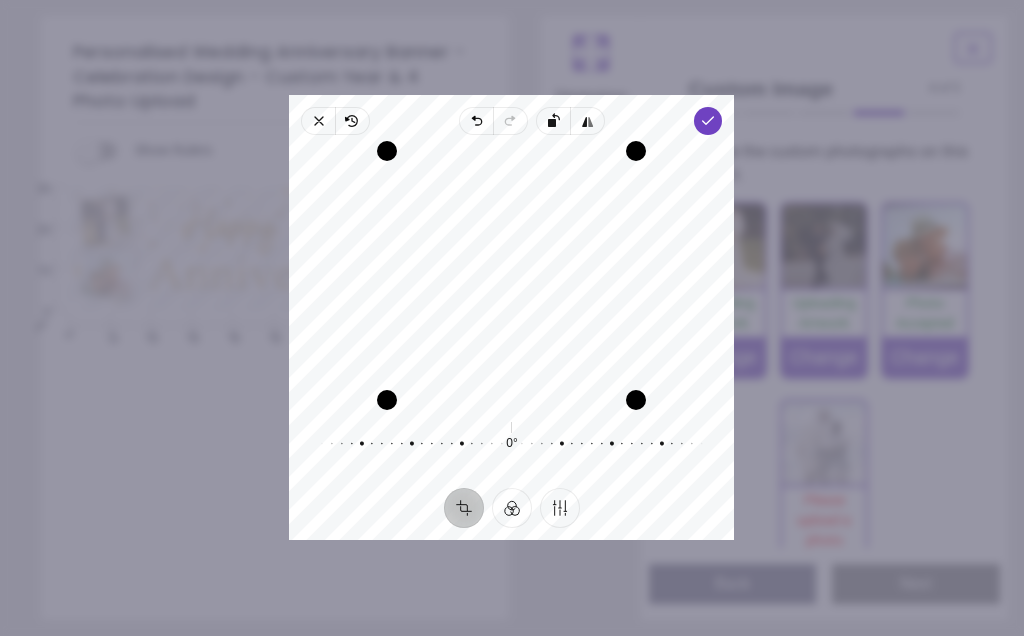 click 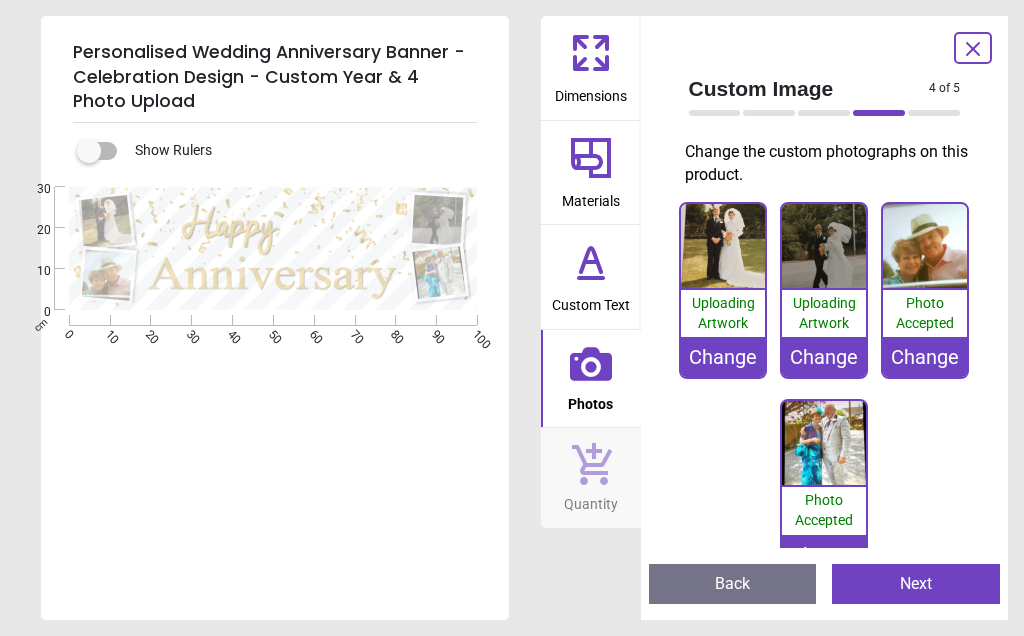 click on "Next" at bounding box center (916, 584) 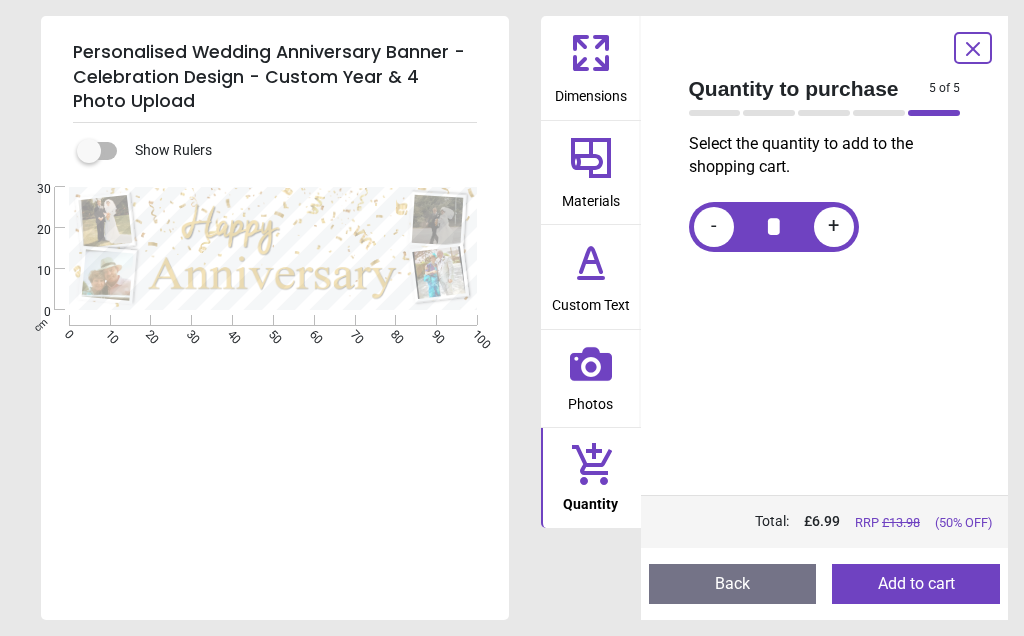 click on "+" at bounding box center [833, 227] 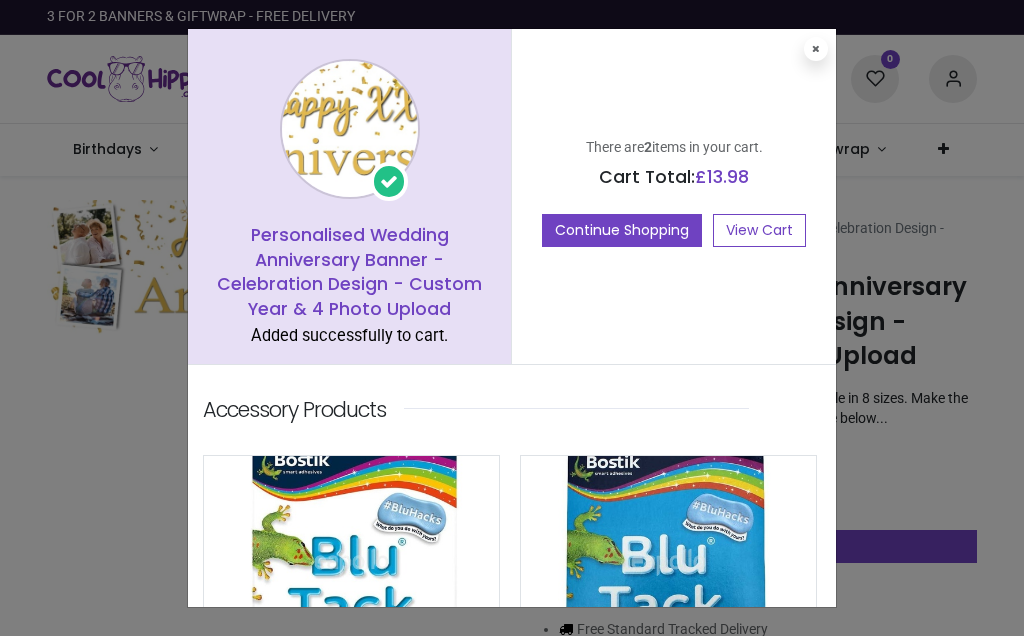 click on "View Cart" at bounding box center (759, 231) 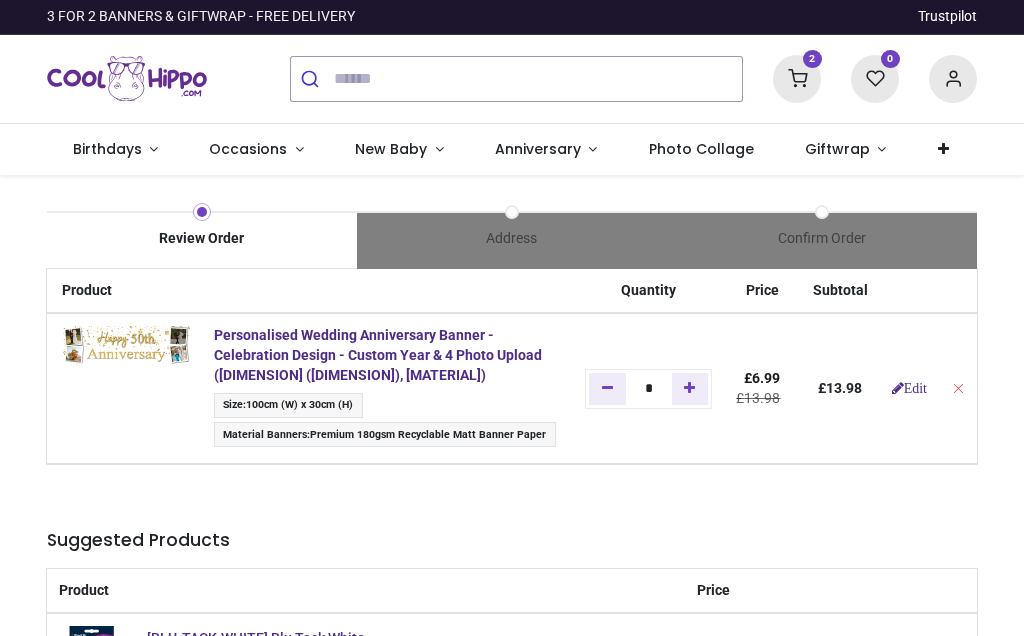 scroll, scrollTop: 0, scrollLeft: 0, axis: both 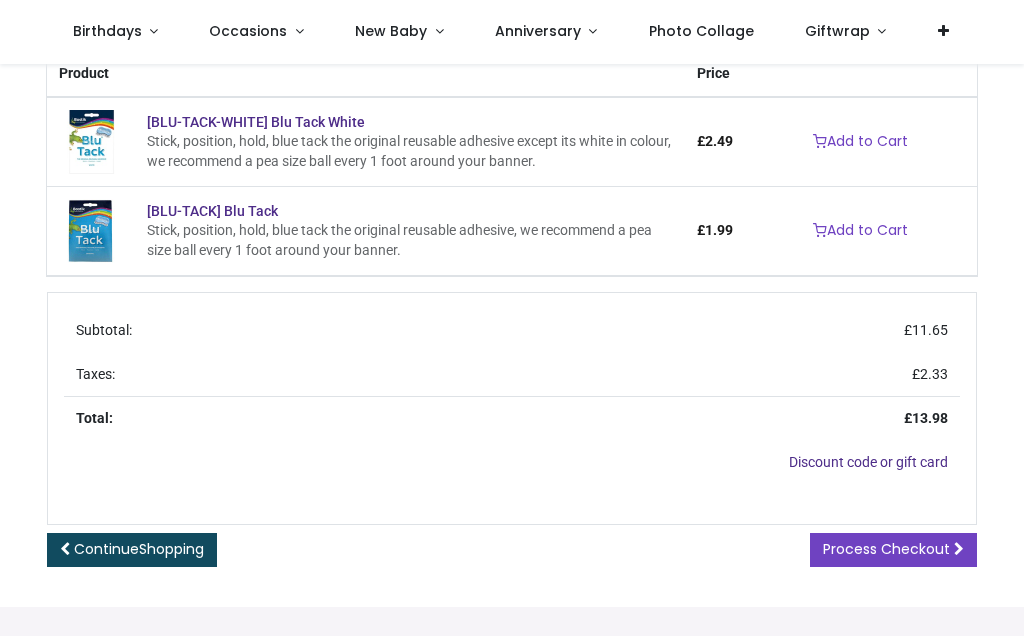 click on "Process Checkout" at bounding box center (886, 549) 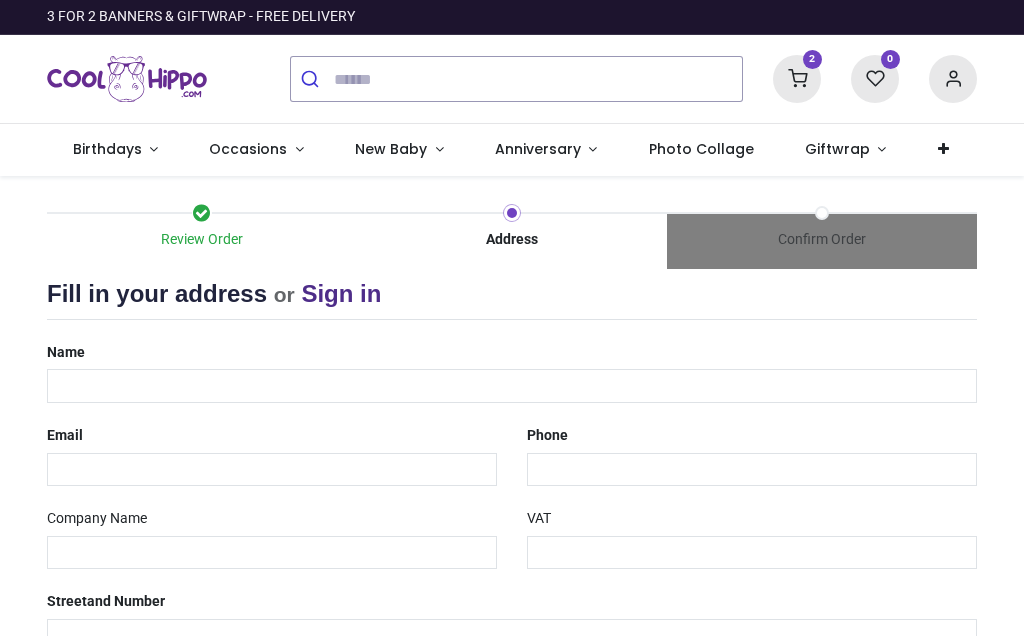 select on "***" 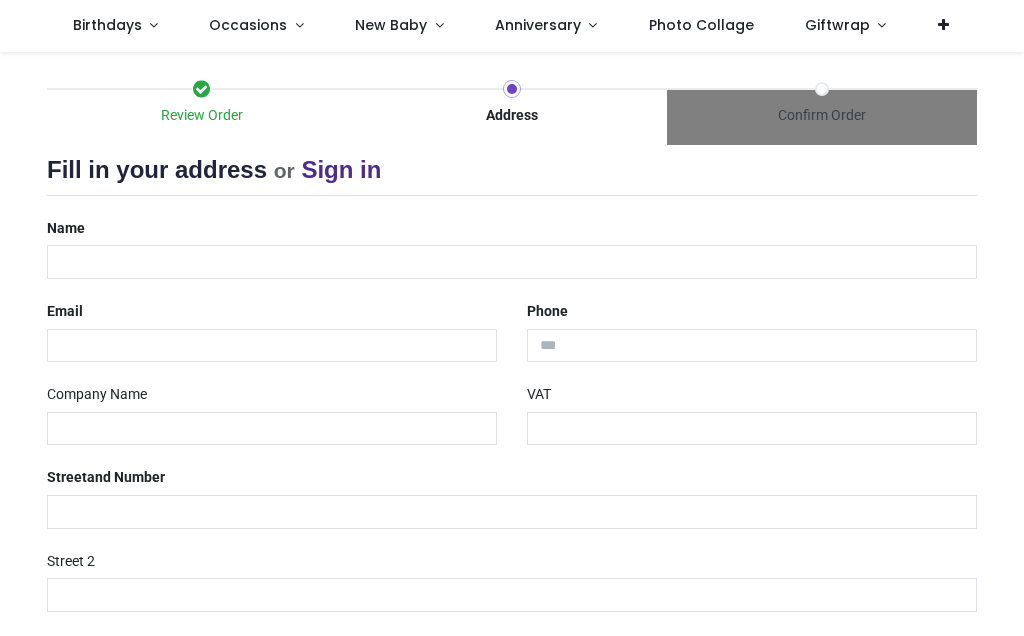 scroll, scrollTop: 63, scrollLeft: 0, axis: vertical 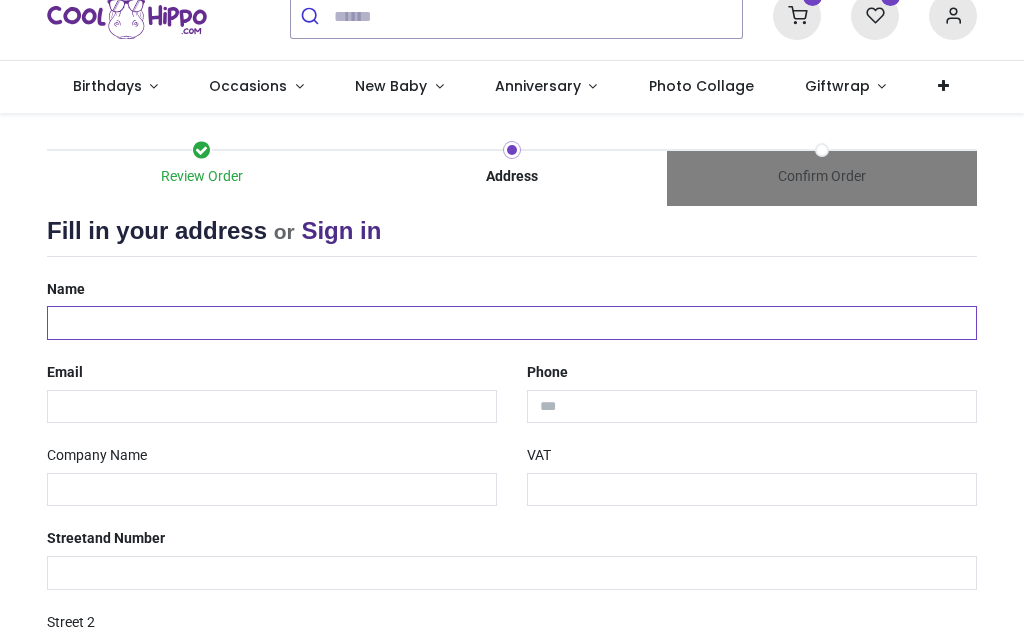 click at bounding box center [512, 323] 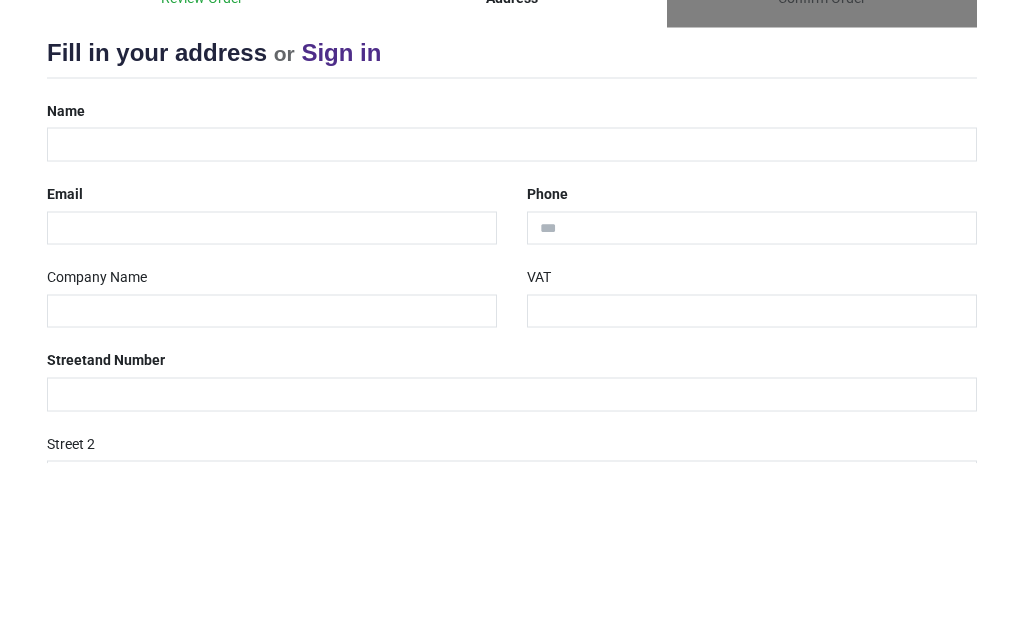 type on "**********" 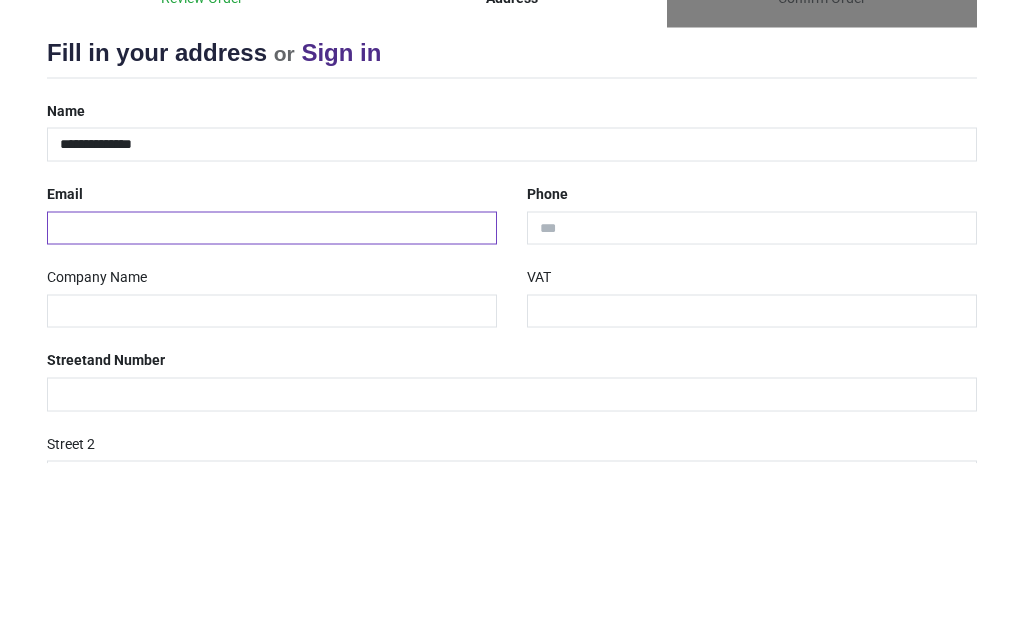 type on "**********" 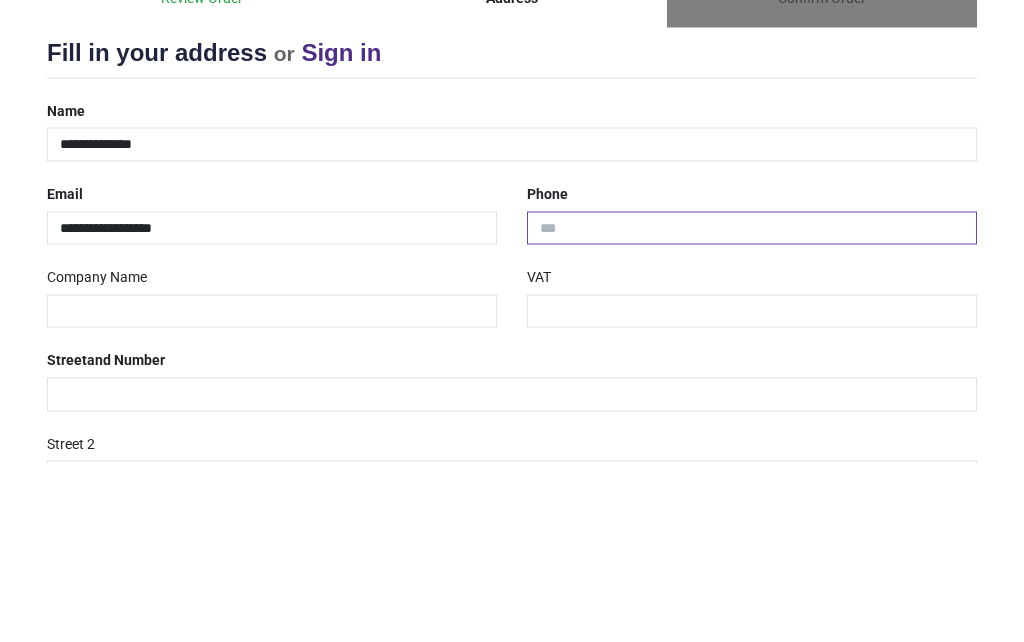 type on "**********" 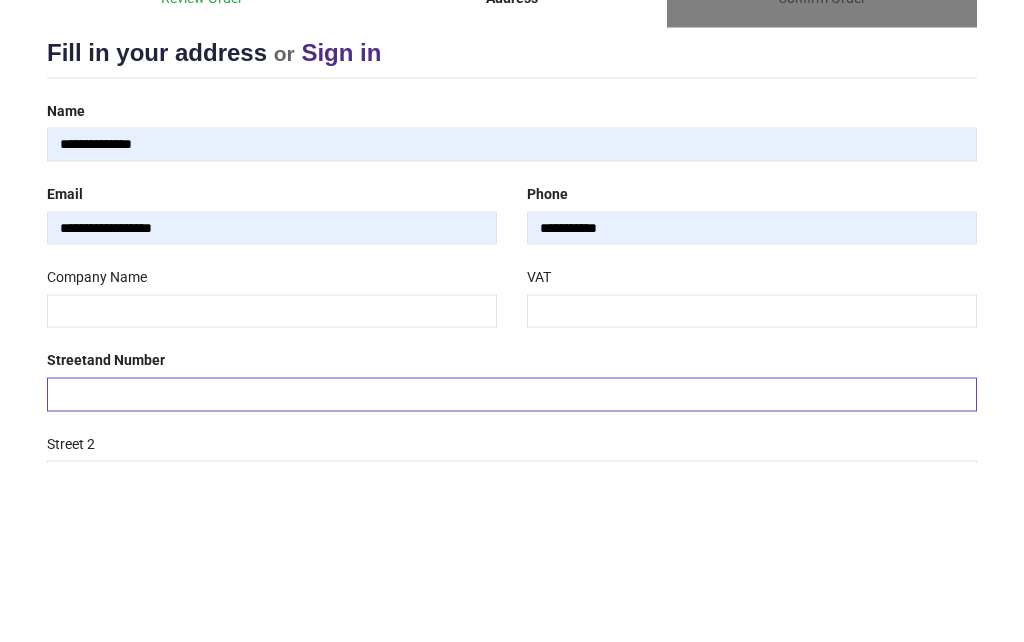 type on "**********" 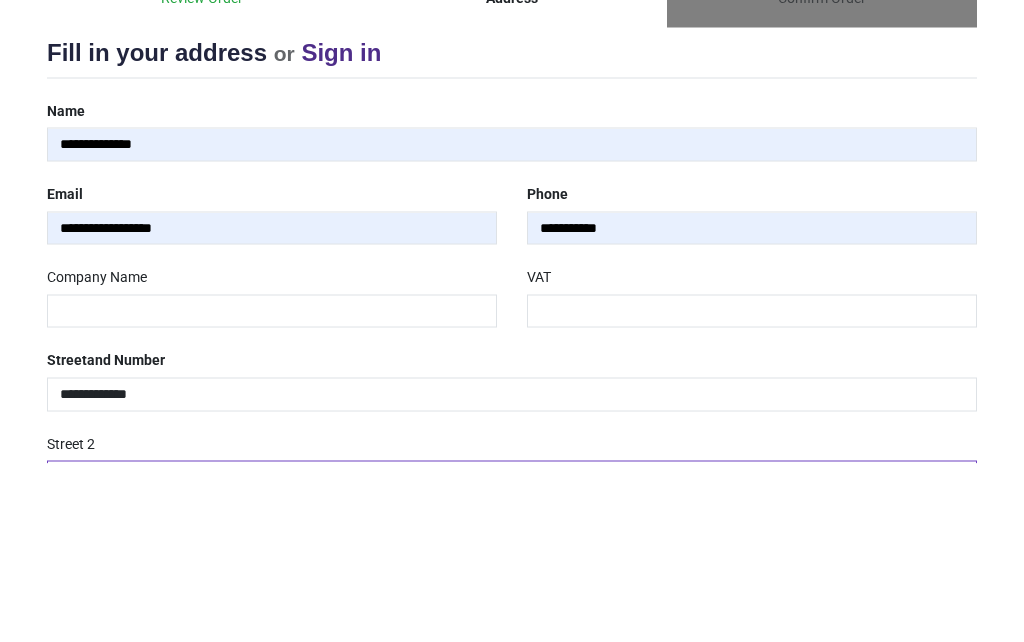 type on "**********" 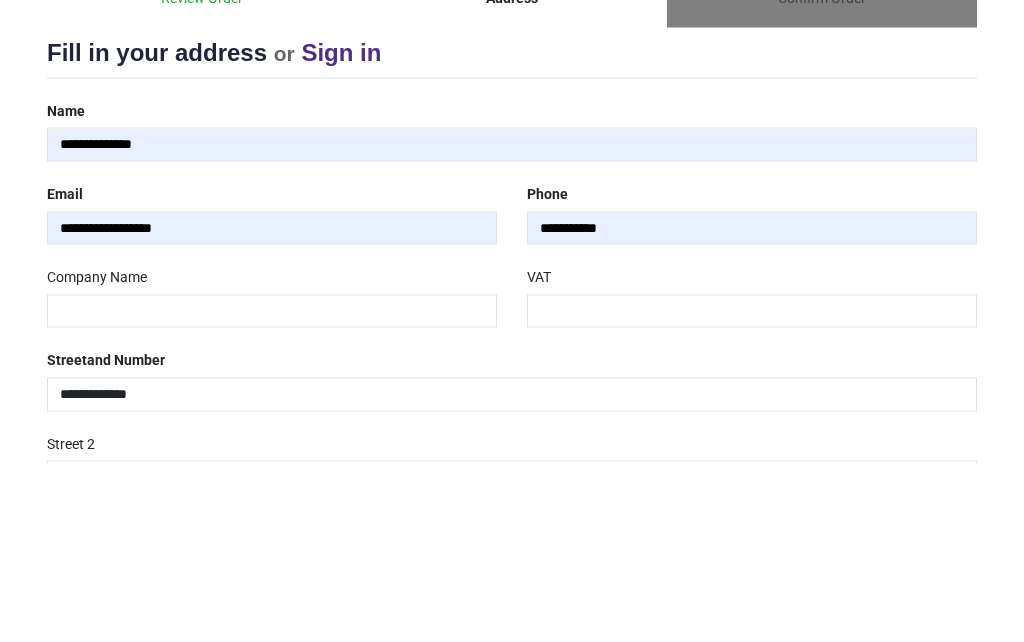 type on "**********" 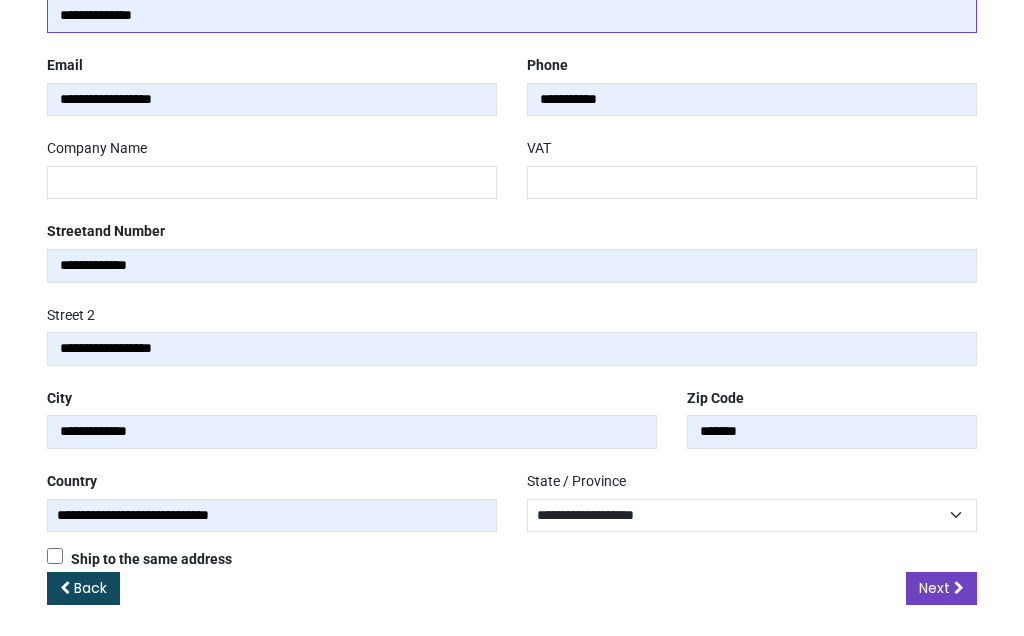 scroll, scrollTop: 369, scrollLeft: 0, axis: vertical 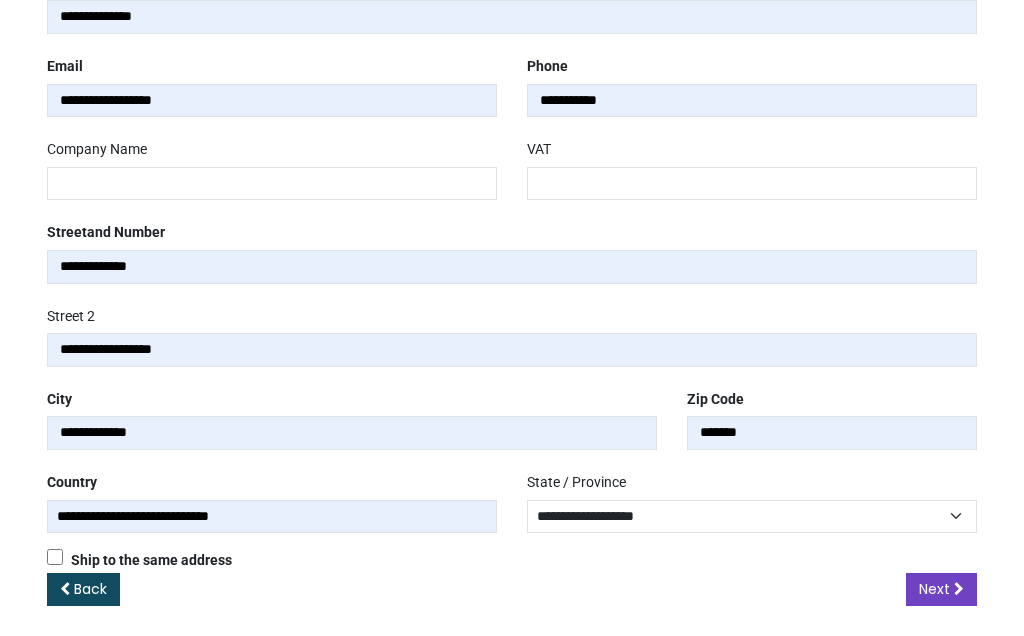 click on "Next" at bounding box center (934, 589) 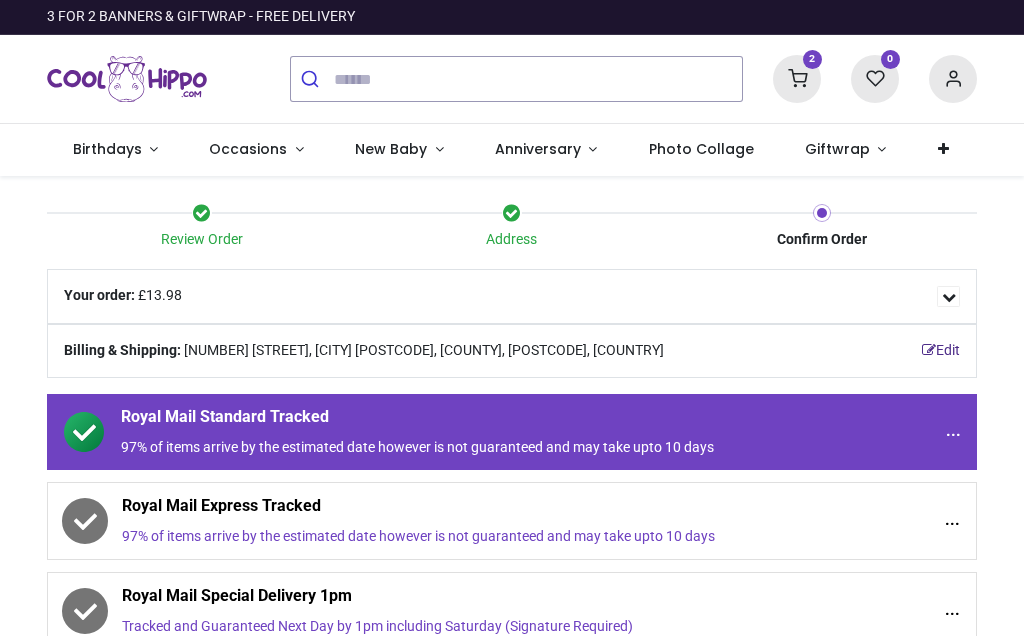 scroll, scrollTop: 0, scrollLeft: 0, axis: both 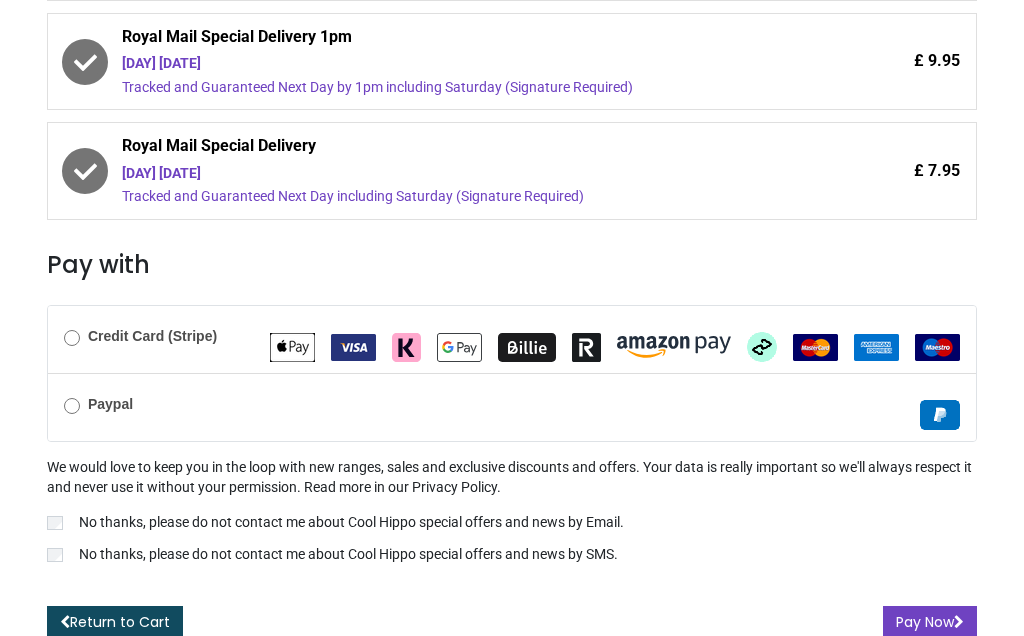 click on "Pay Now" at bounding box center [930, 623] 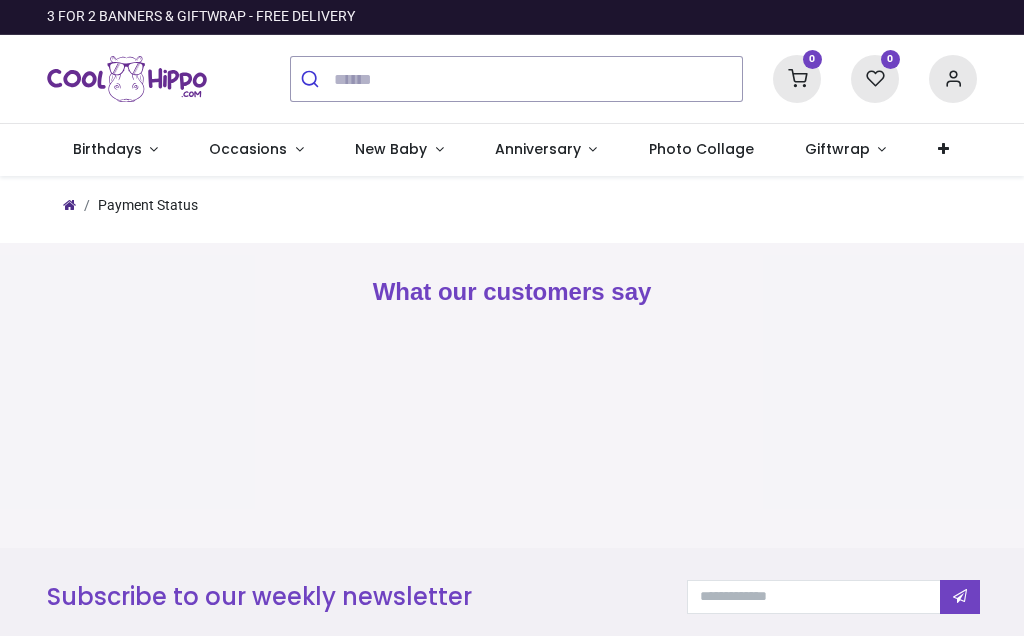 scroll, scrollTop: 0, scrollLeft: 0, axis: both 